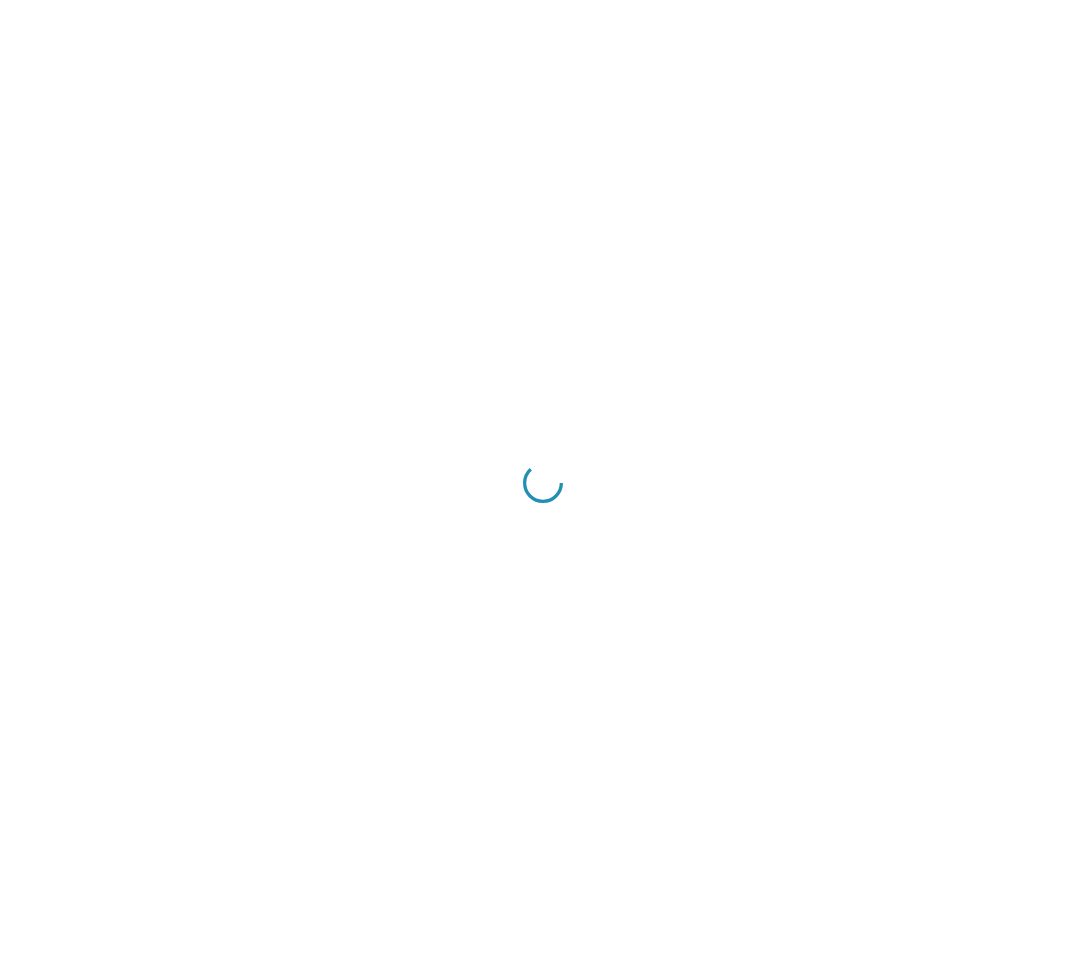 scroll, scrollTop: 0, scrollLeft: 0, axis: both 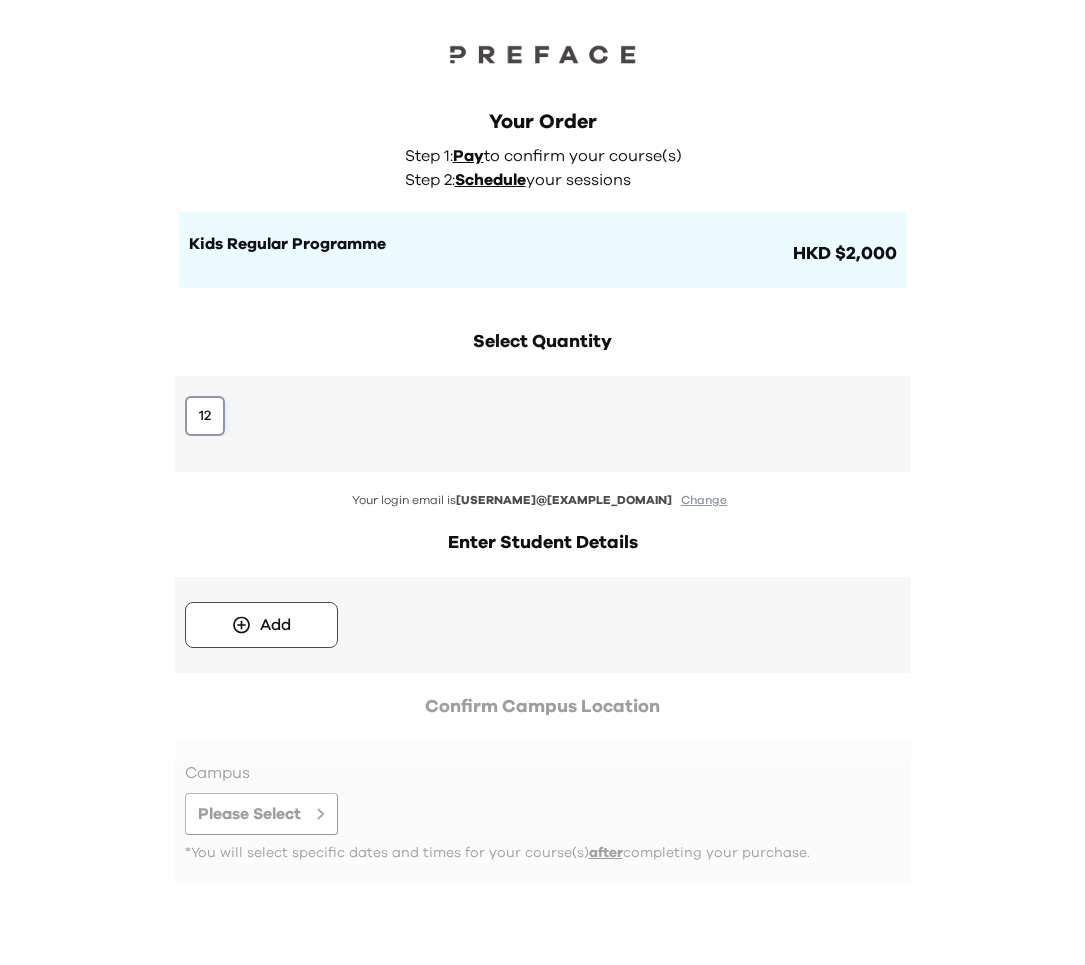 click on "12" at bounding box center [205, 416] 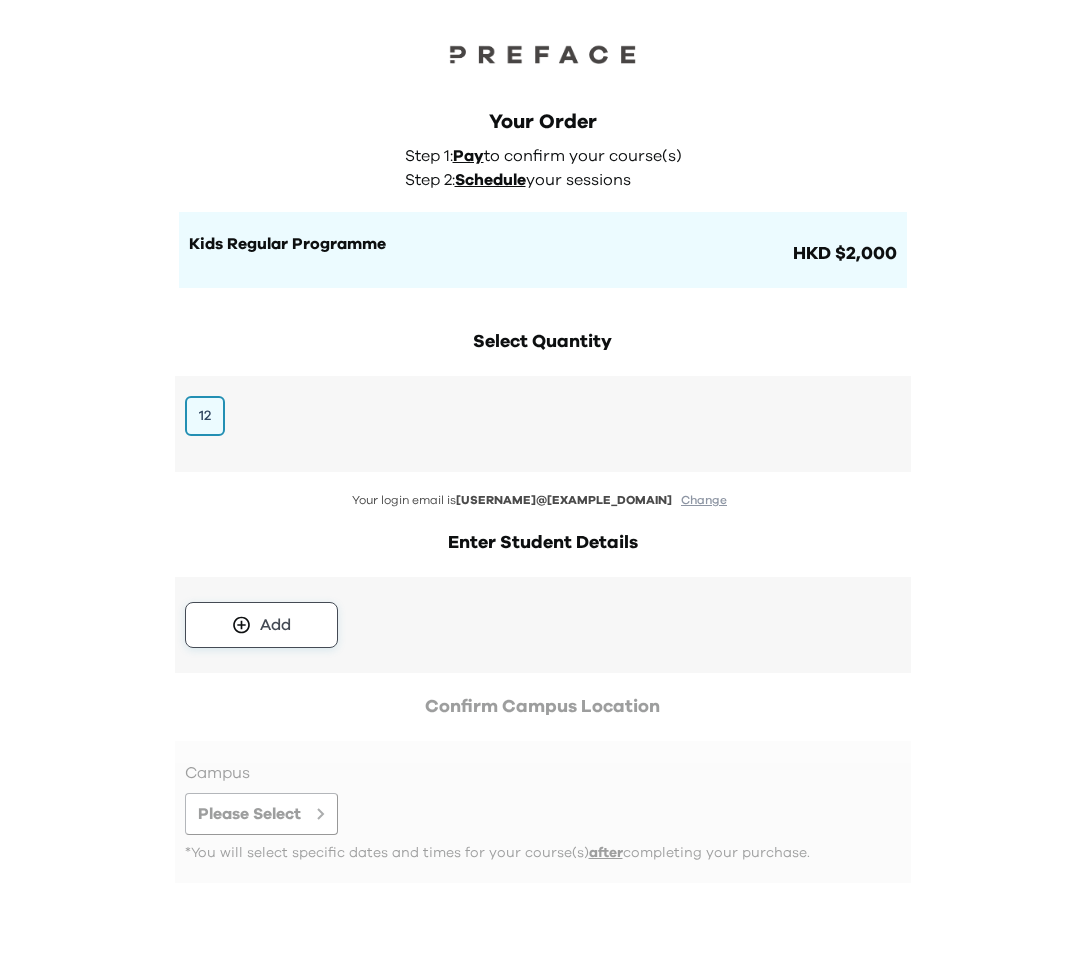 click on "Add" at bounding box center (261, 625) 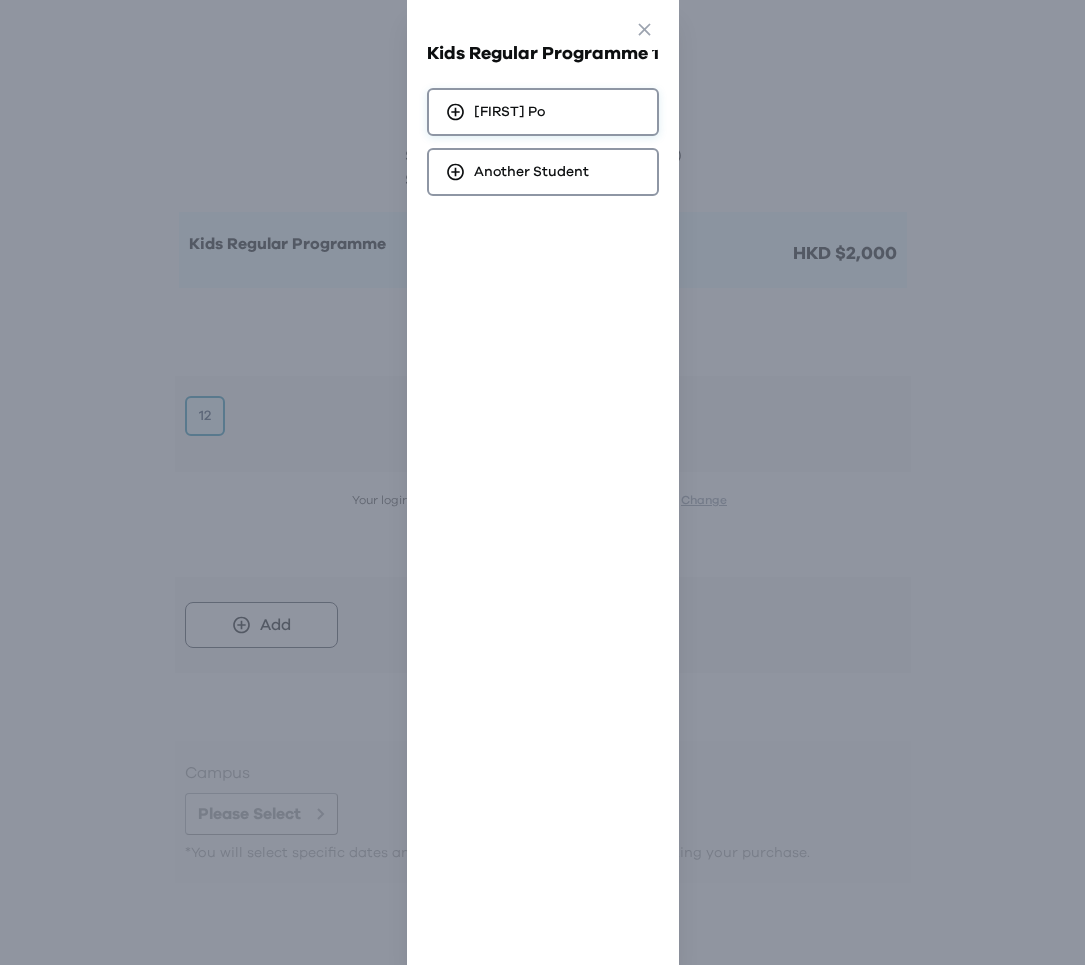 click on "[FIRST]   [LAST]" at bounding box center [543, 112] 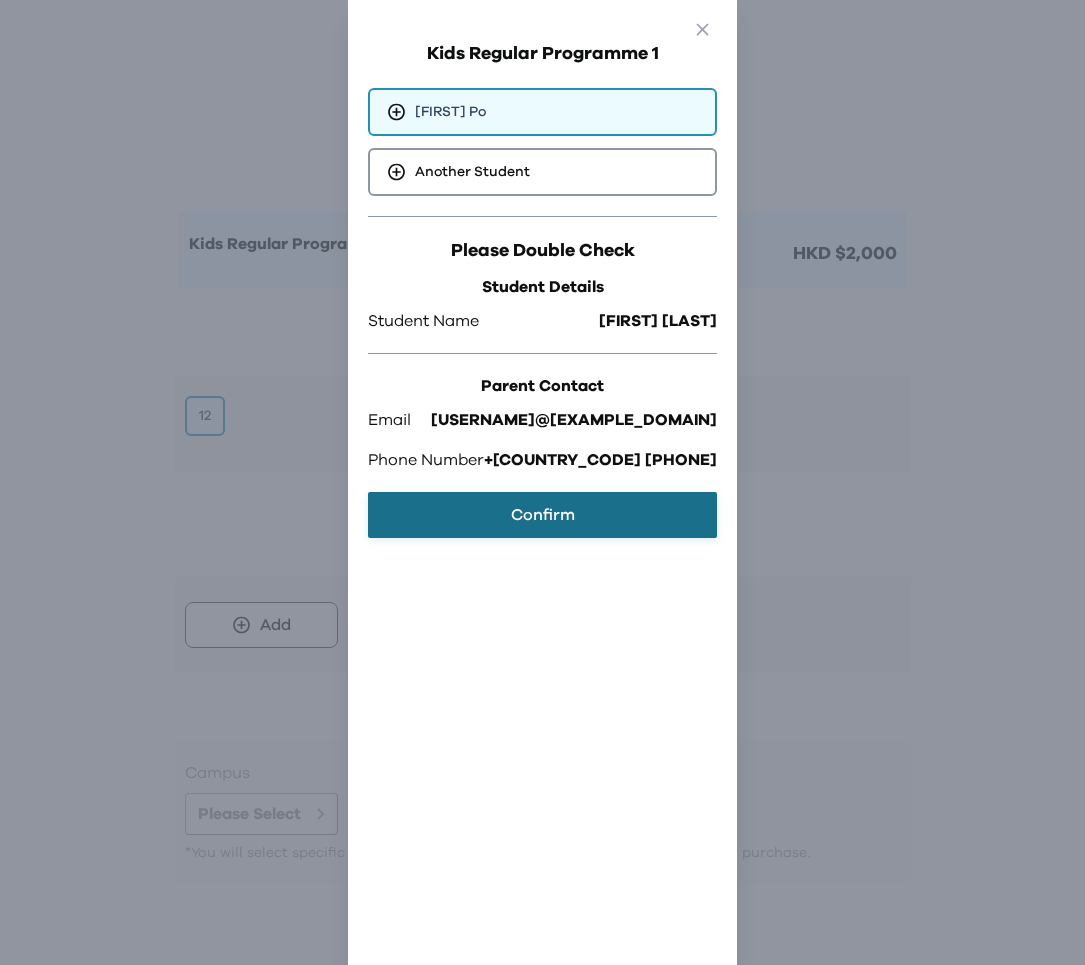click on "Confirm" at bounding box center [542, 515] 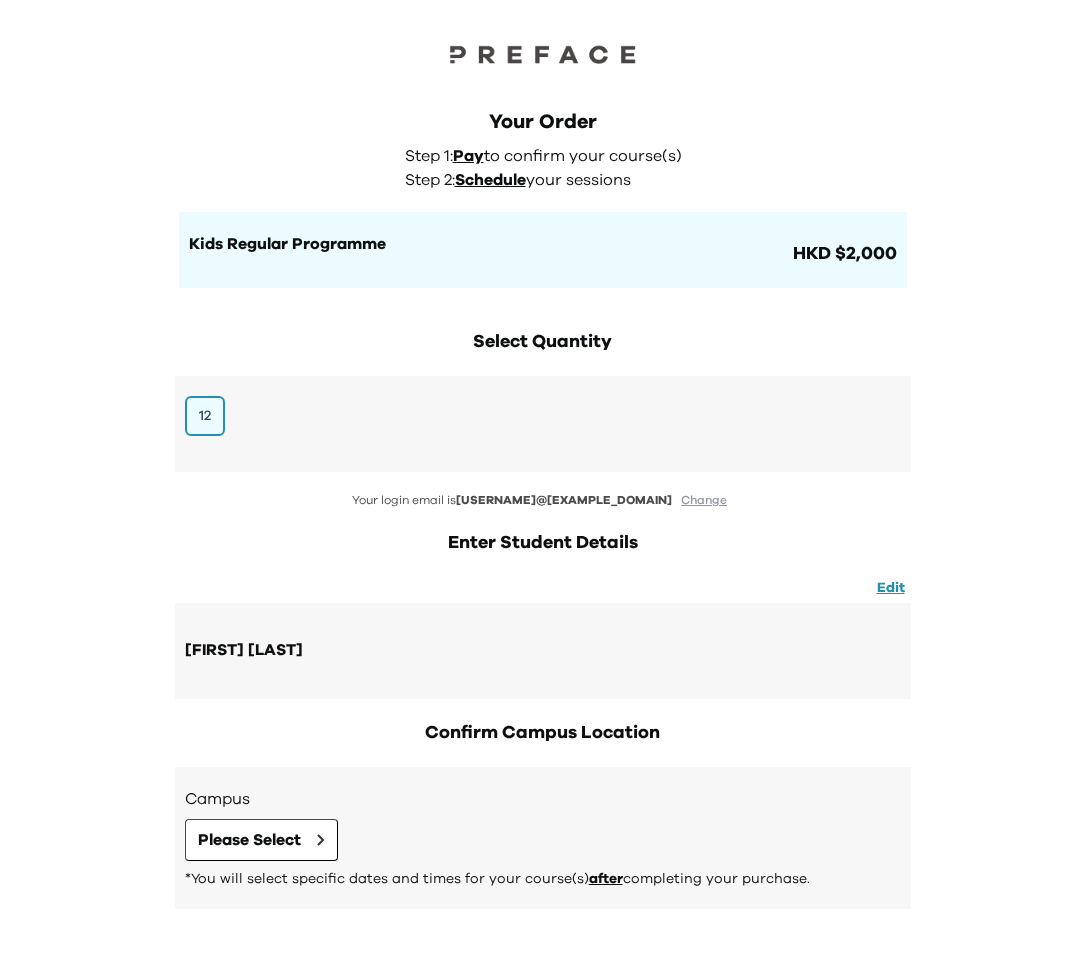scroll, scrollTop: 85, scrollLeft: 0, axis: vertical 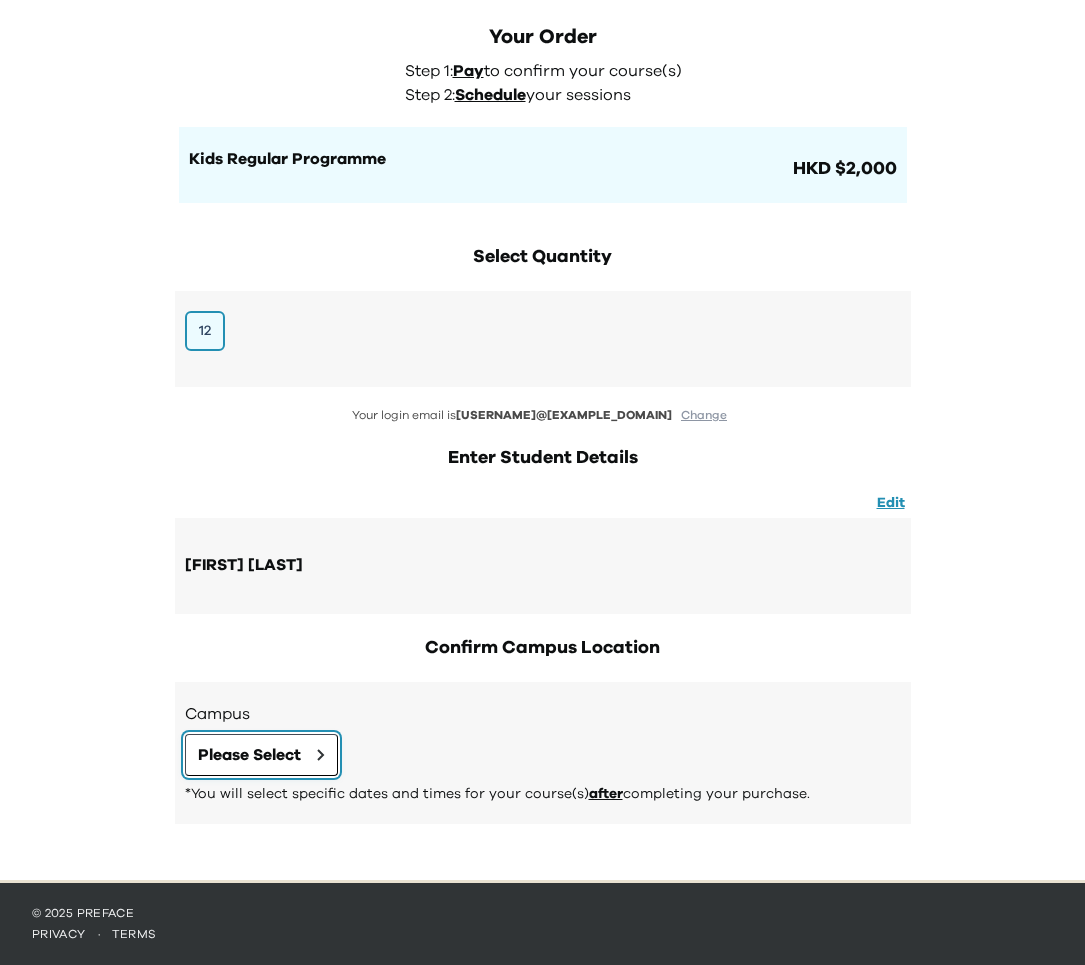 click on "Please Select" at bounding box center (261, 755) 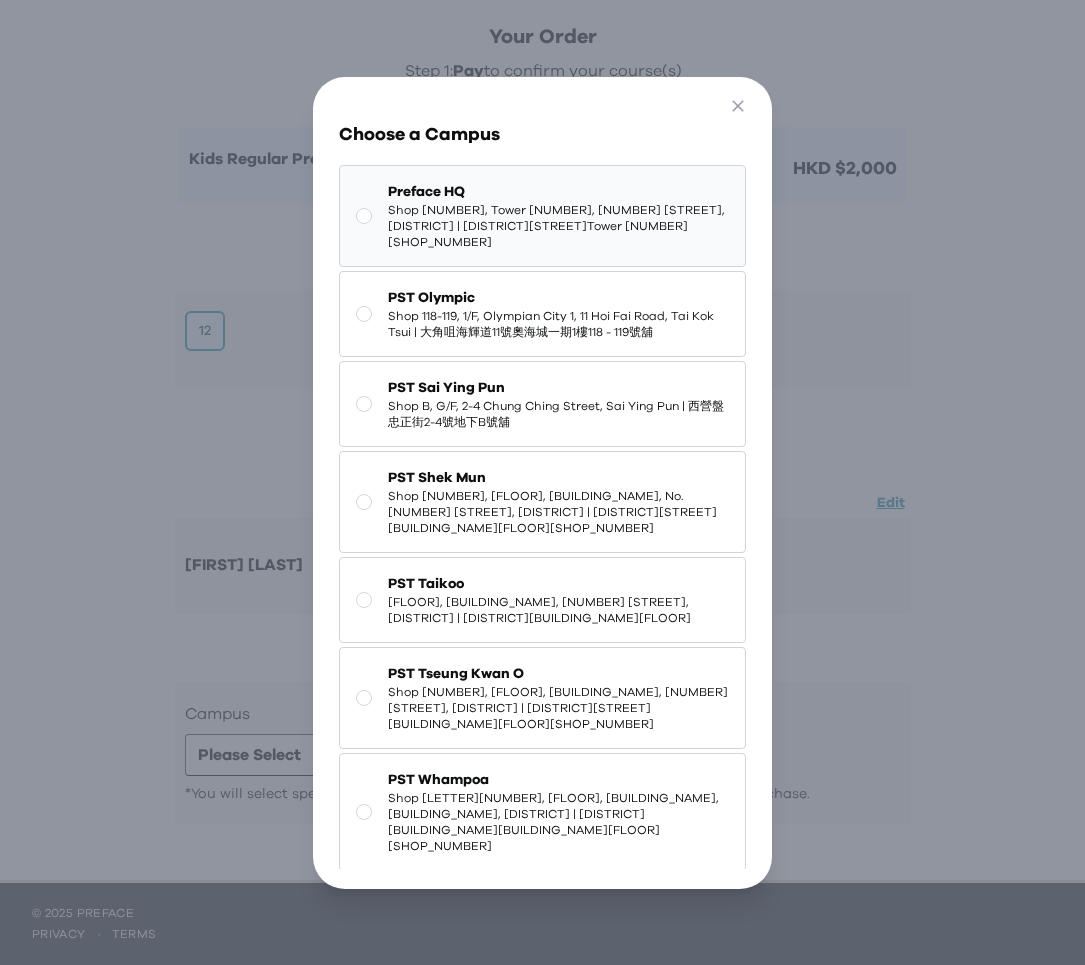 click on "Shop [NUMBER], Tower [NUMBER], [NUMBER] [STREET], [DISTRICT] | [DISTRICT][STREET]Tower [NUMBER] [SHOP_NUMBER]" at bounding box center [558, 226] 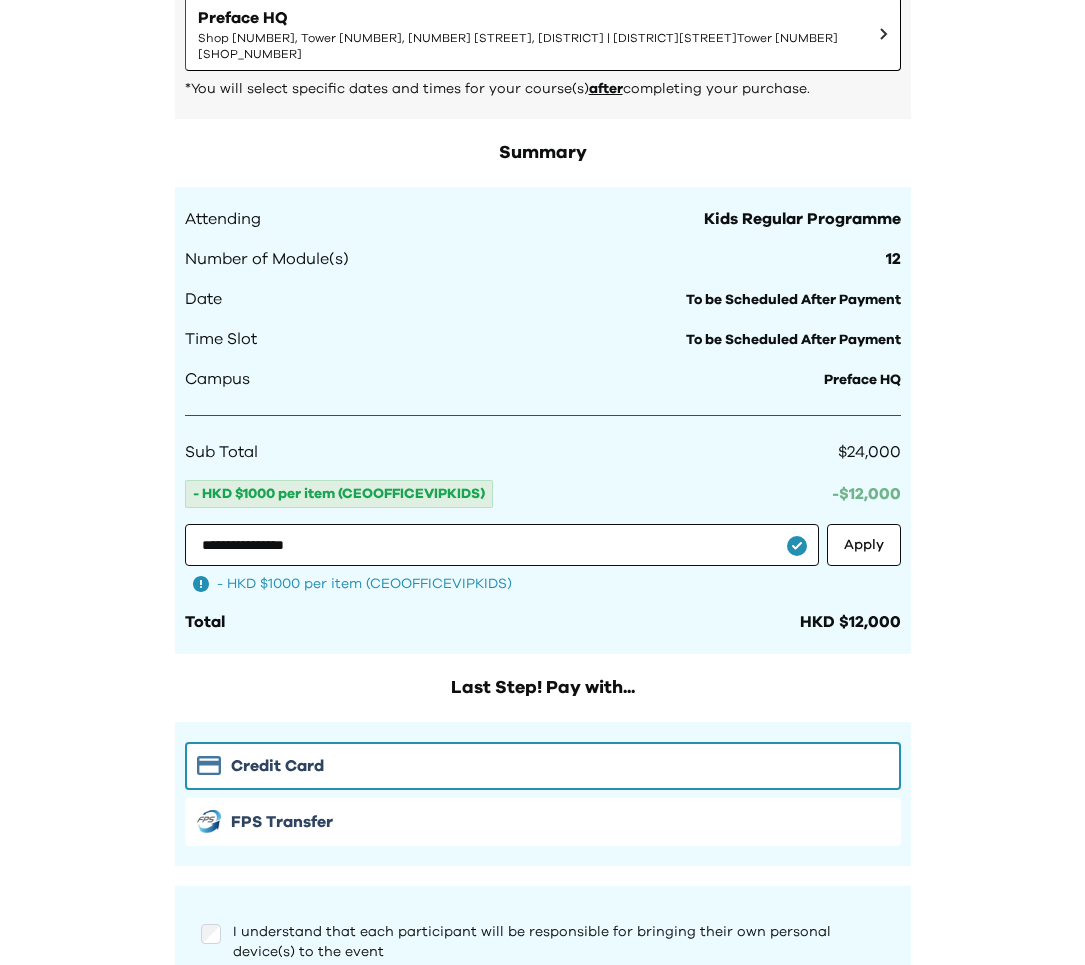 scroll, scrollTop: 1063, scrollLeft: 0, axis: vertical 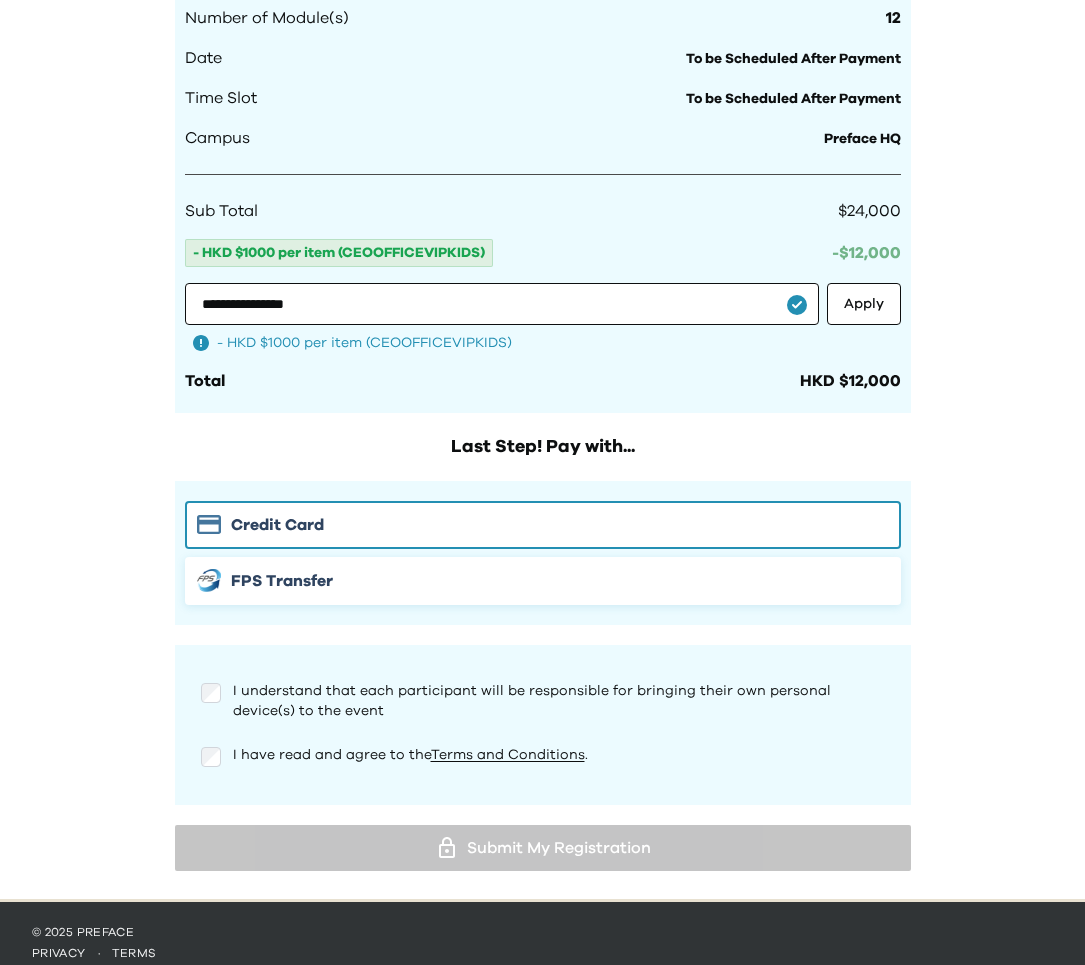 click on "FPS Transfer" at bounding box center (543, 581) 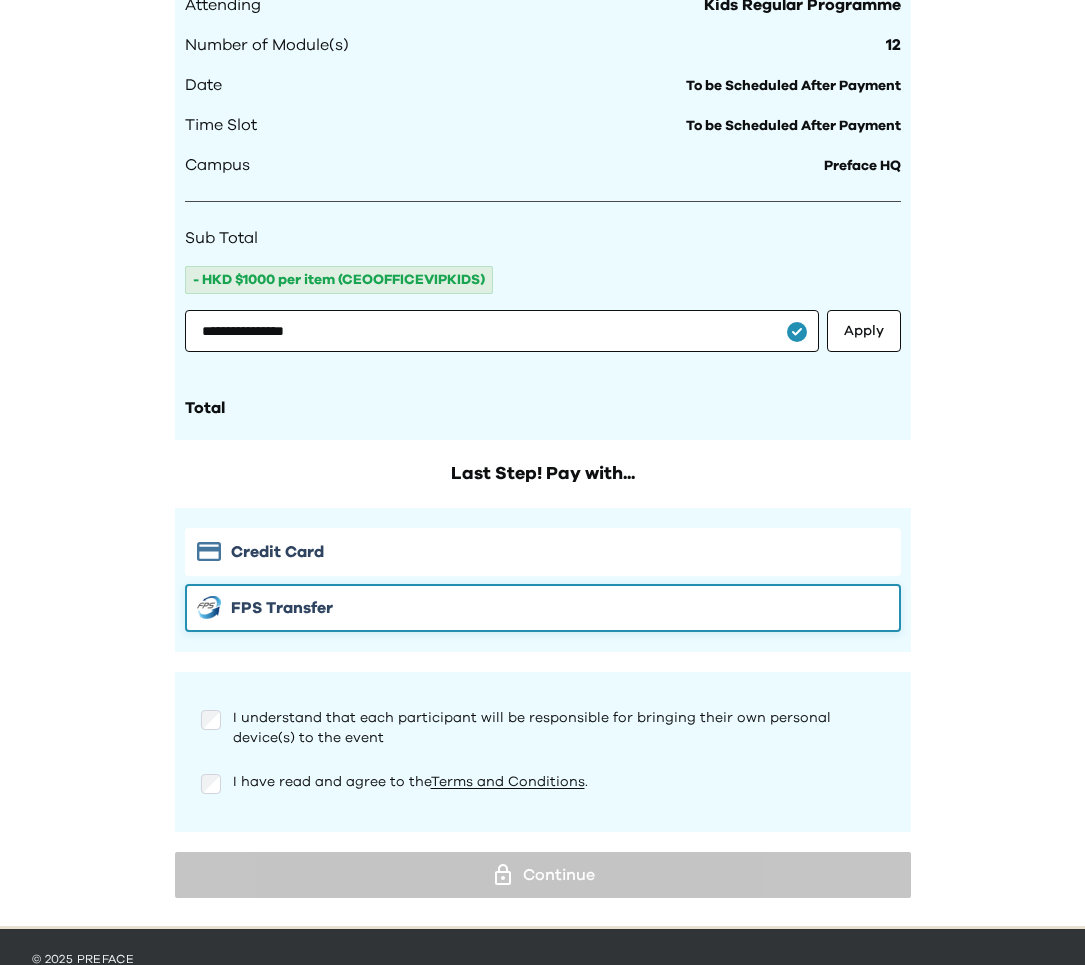 scroll, scrollTop: 1063, scrollLeft: 0, axis: vertical 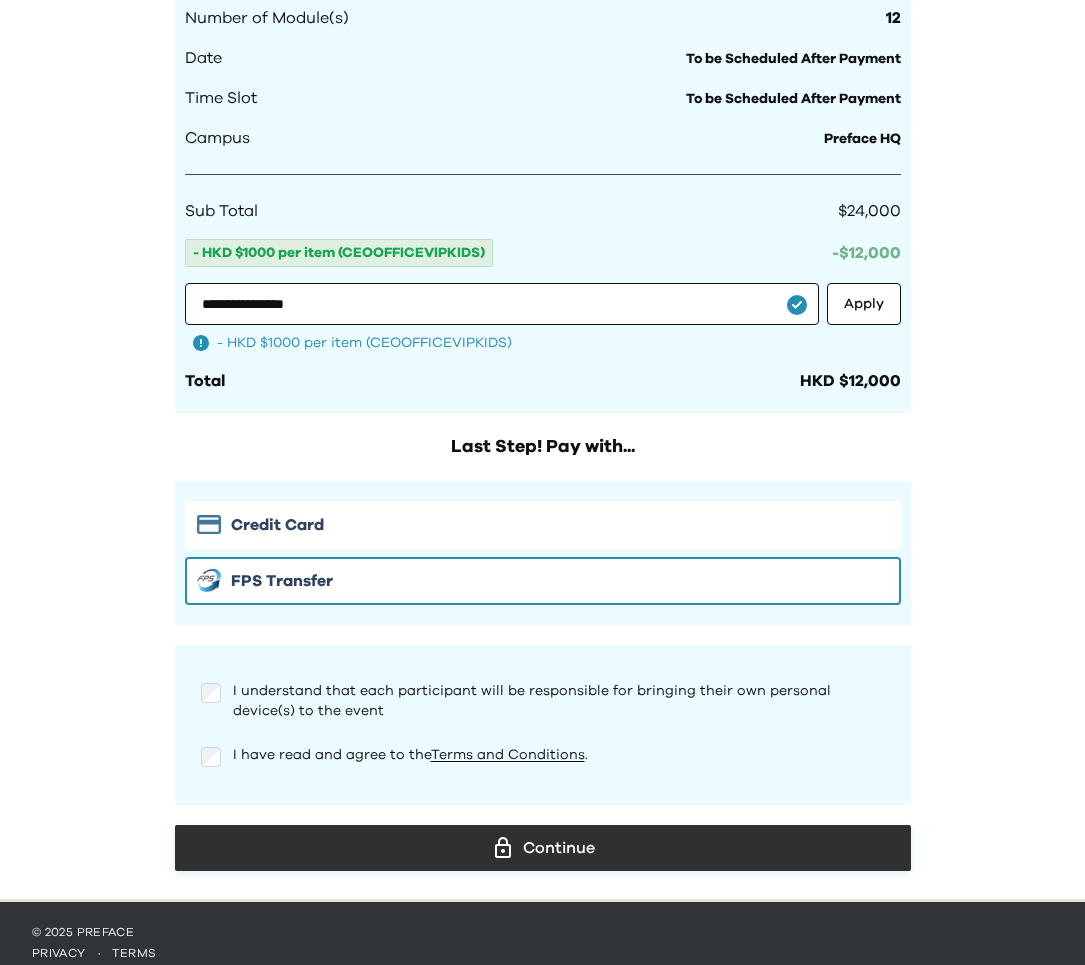 click on "Continue" at bounding box center (543, 848) 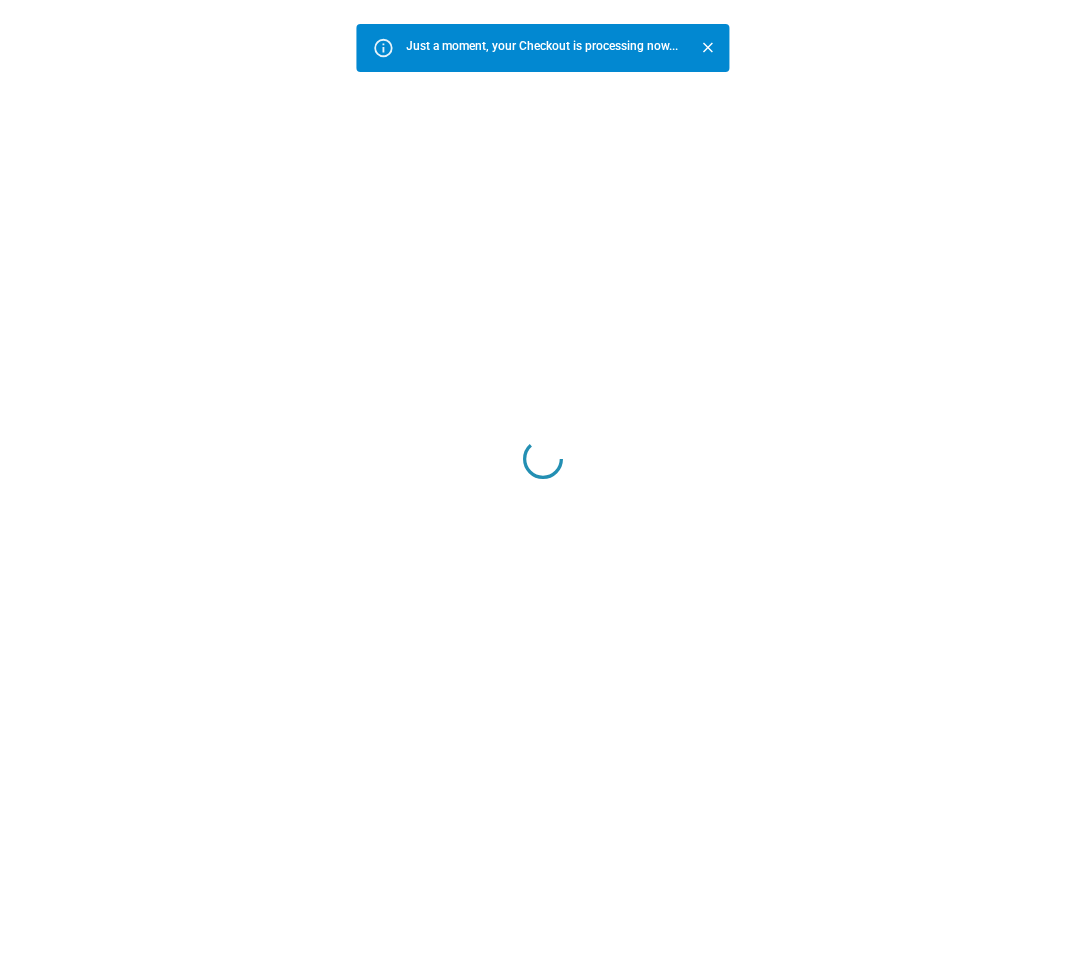 scroll, scrollTop: 0, scrollLeft: 0, axis: both 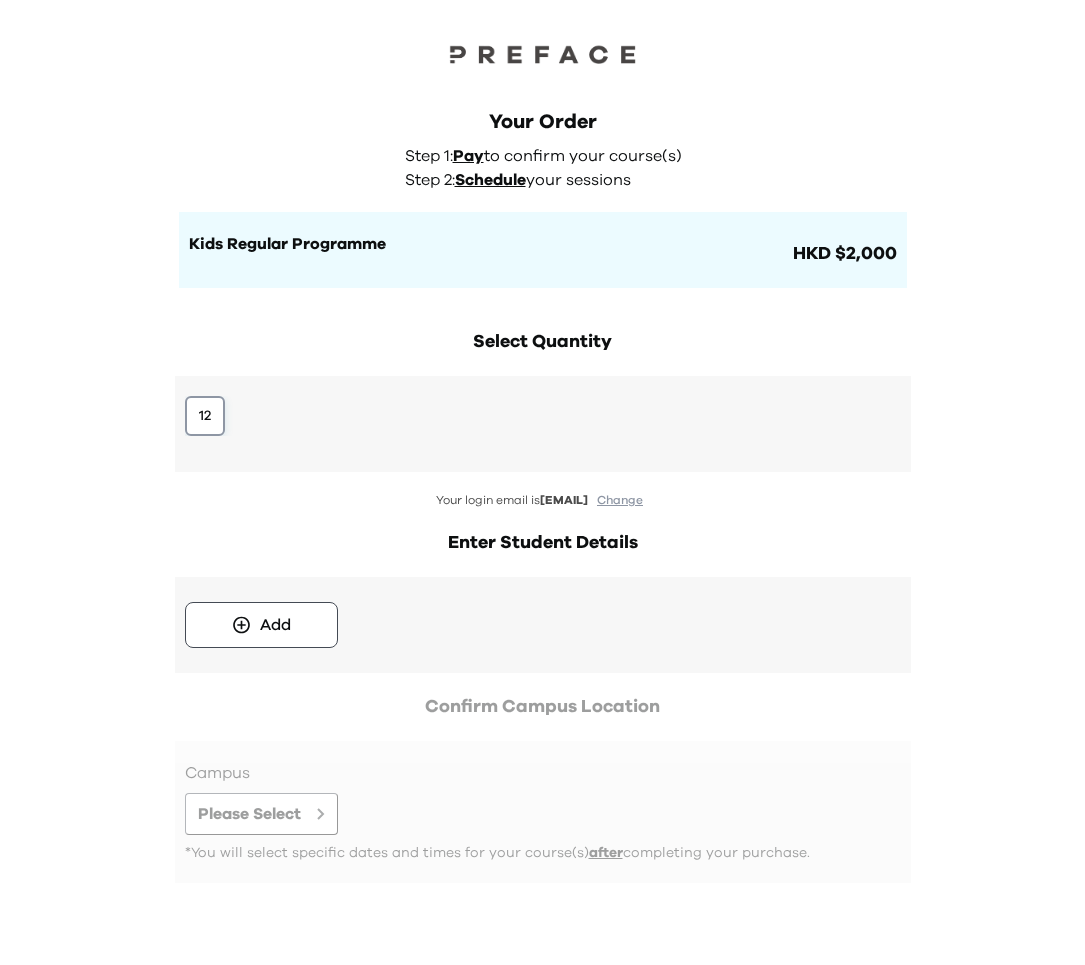 click on "12" at bounding box center (205, 416) 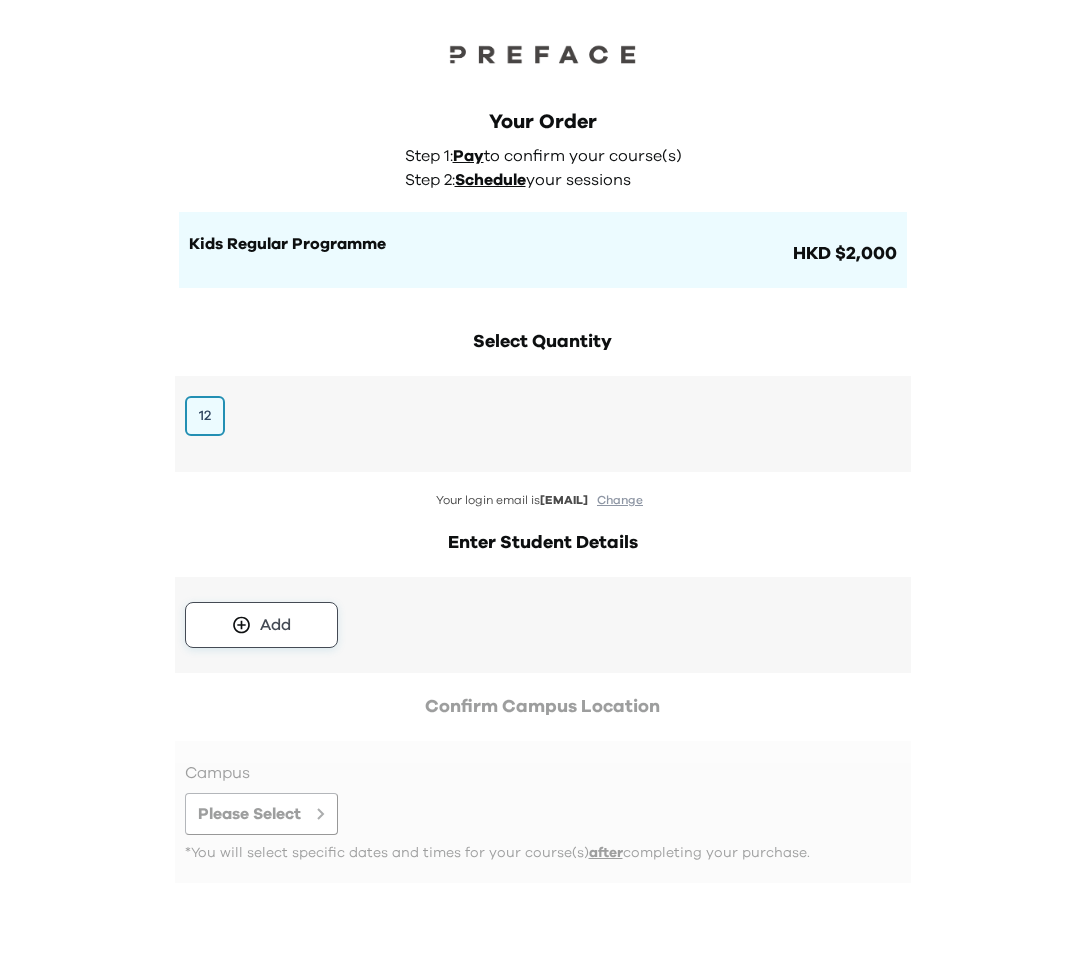 click on "Add" at bounding box center [261, 625] 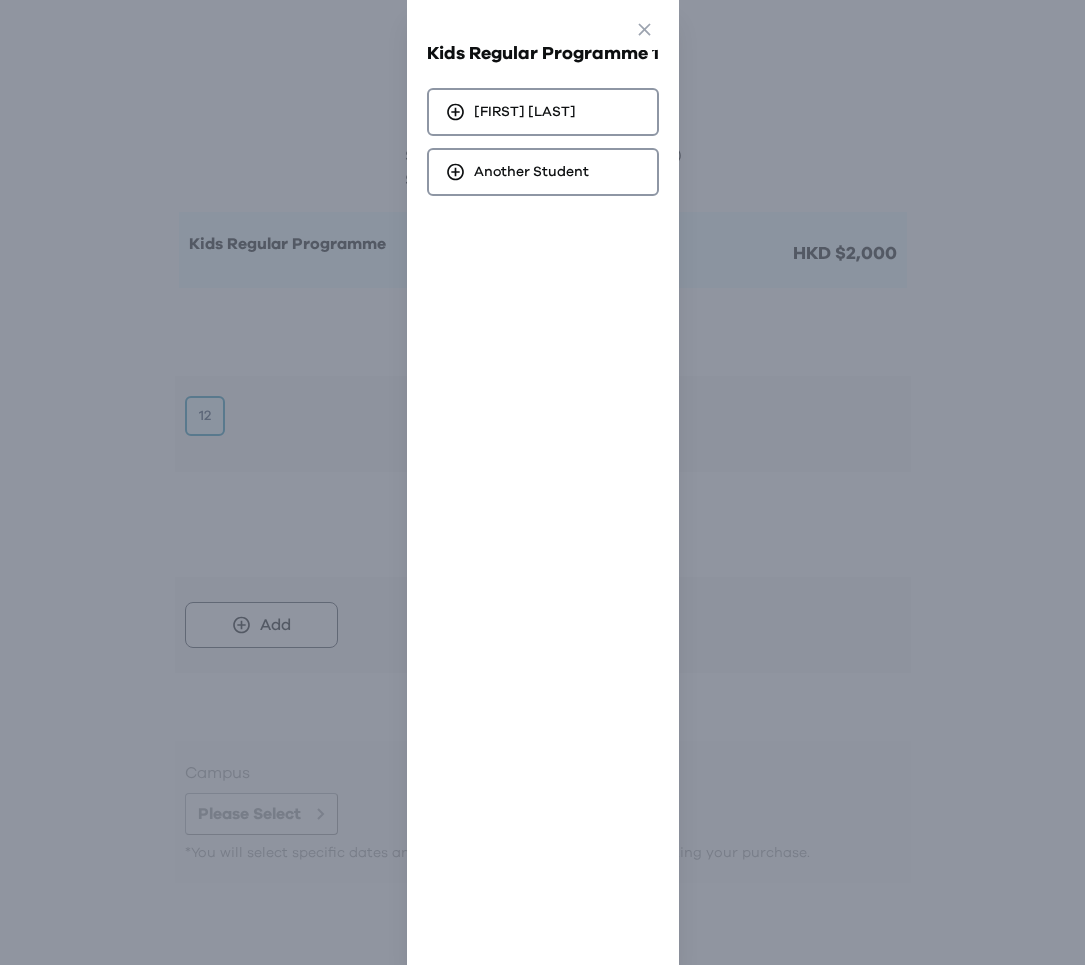 click on "Kids Regular Programme 1 [FIRST] [LAST] Another Student" at bounding box center [543, 118] 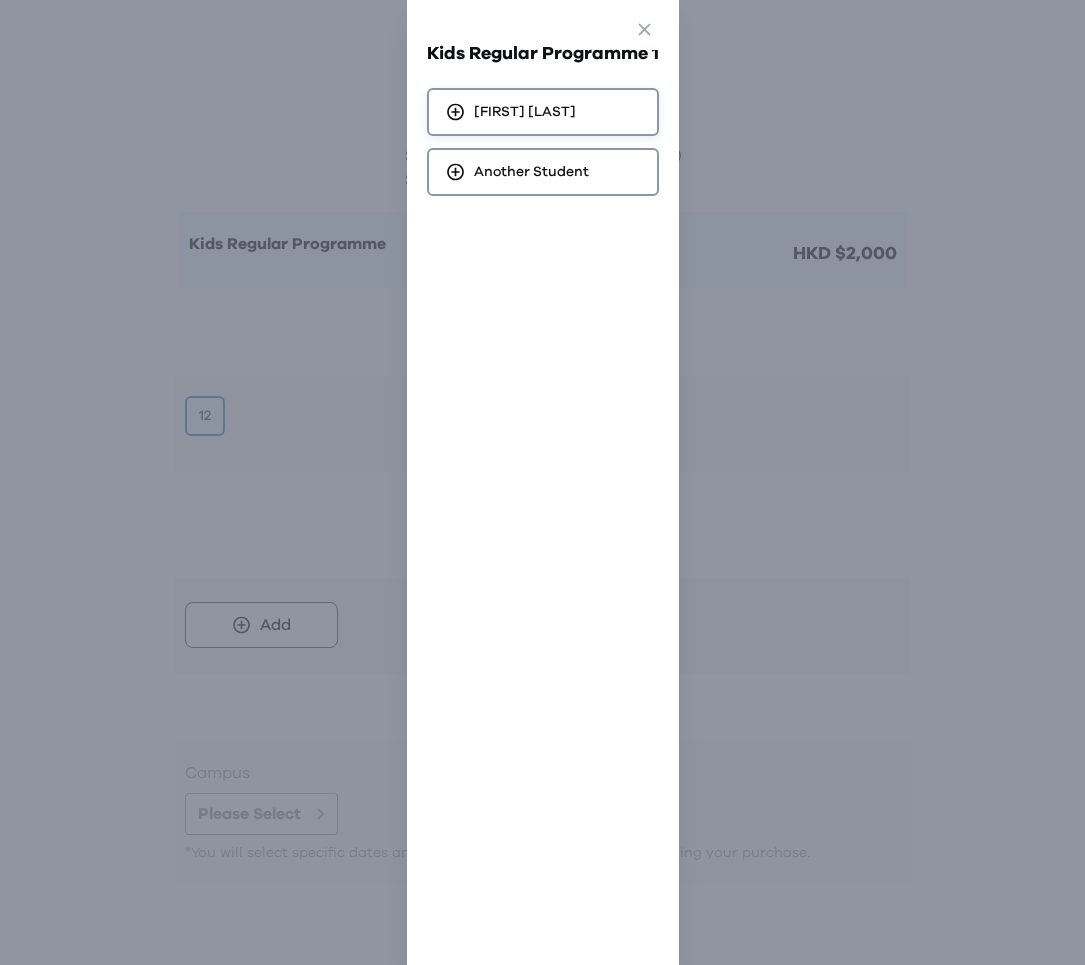 click on "[FIRST] [LAST]" at bounding box center (543, 112) 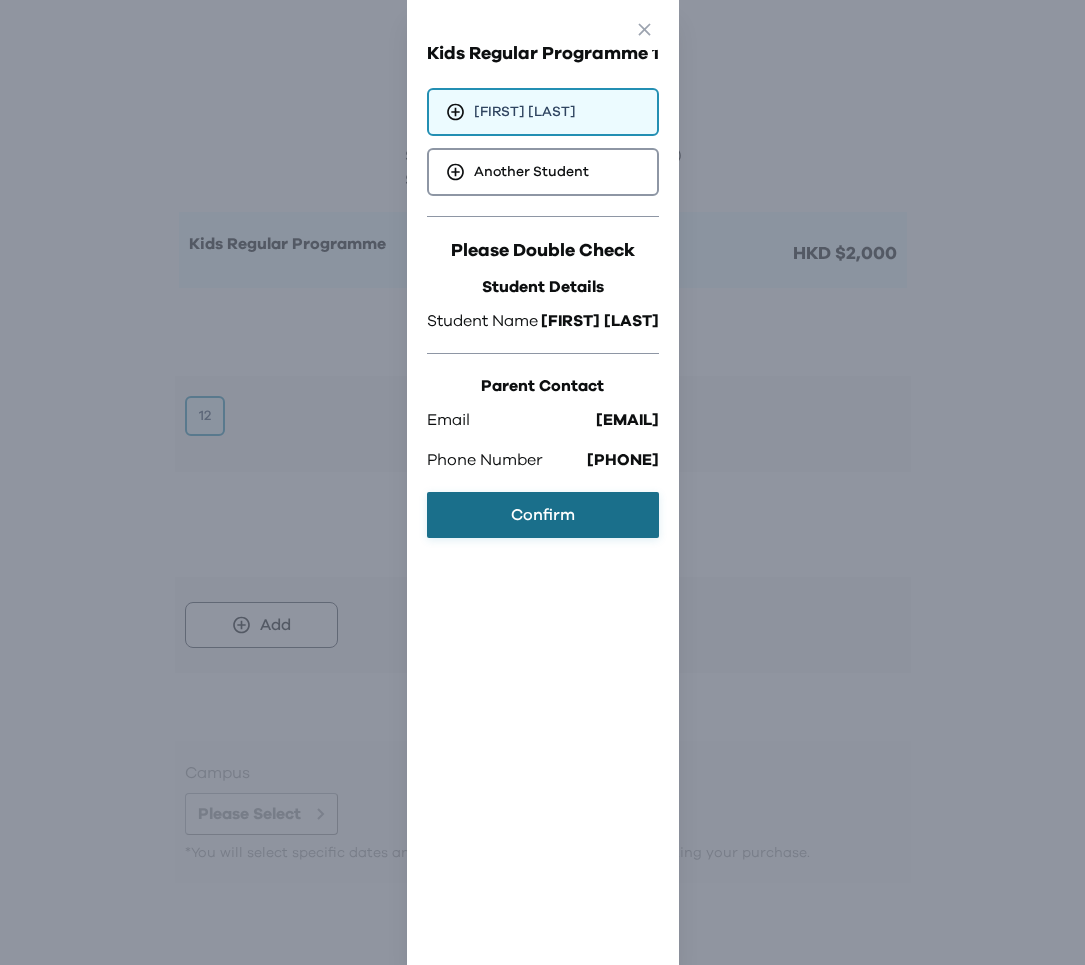 click on "Confirm" at bounding box center [543, 515] 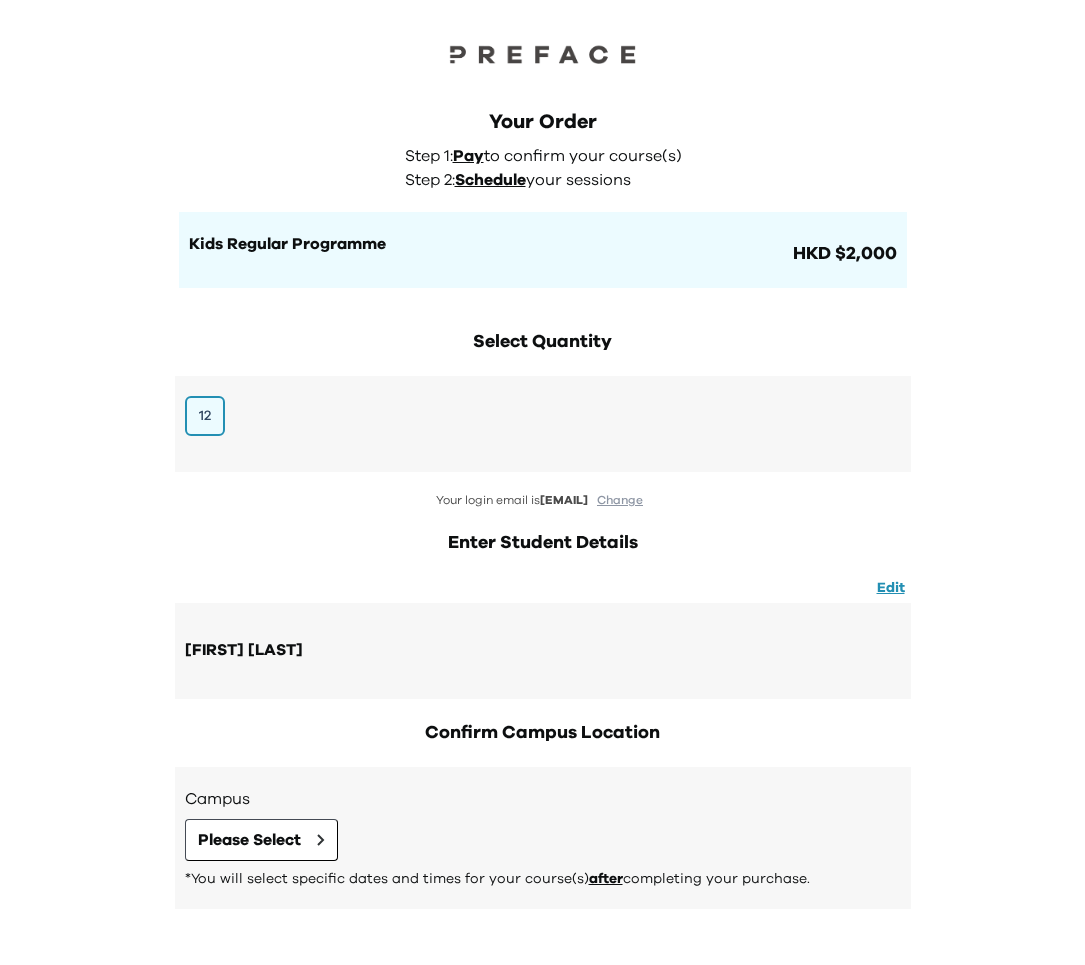 scroll, scrollTop: 85, scrollLeft: 0, axis: vertical 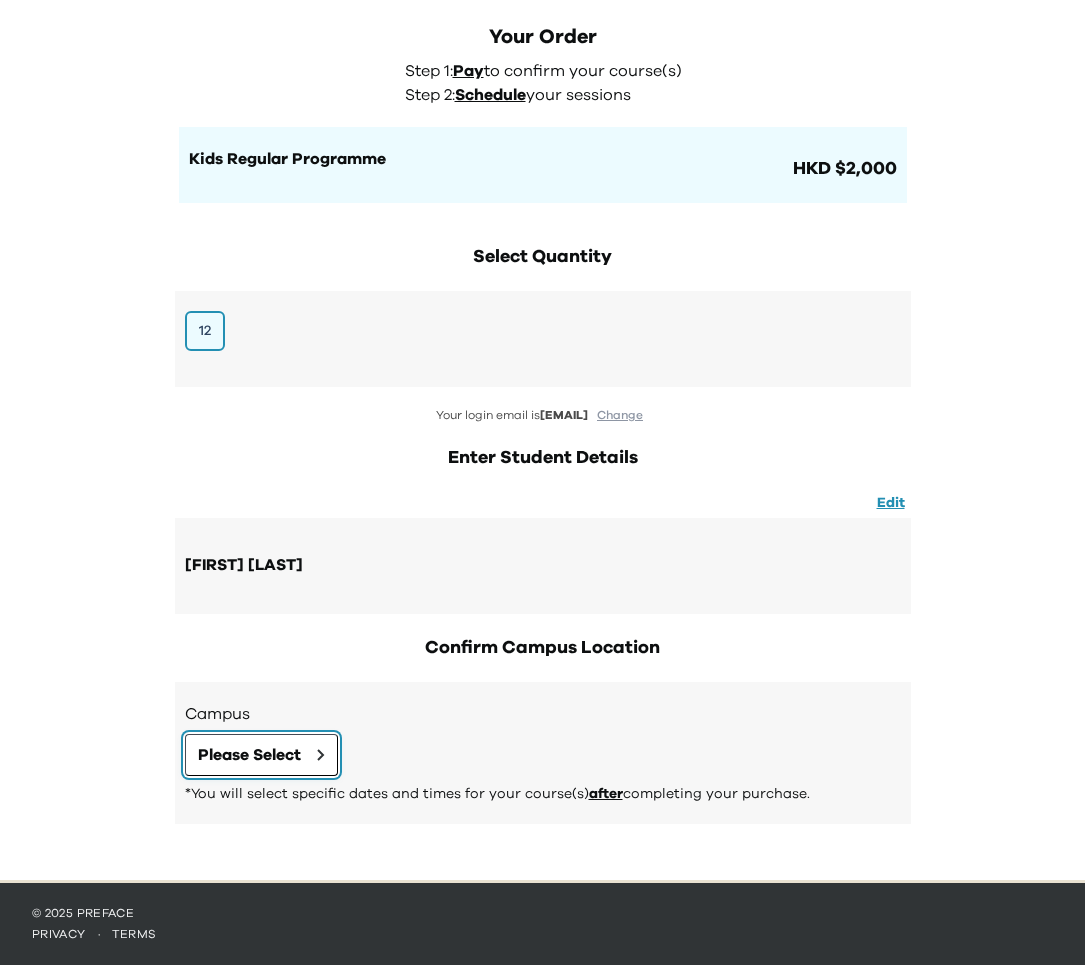 click on "Please Select" at bounding box center (249, 755) 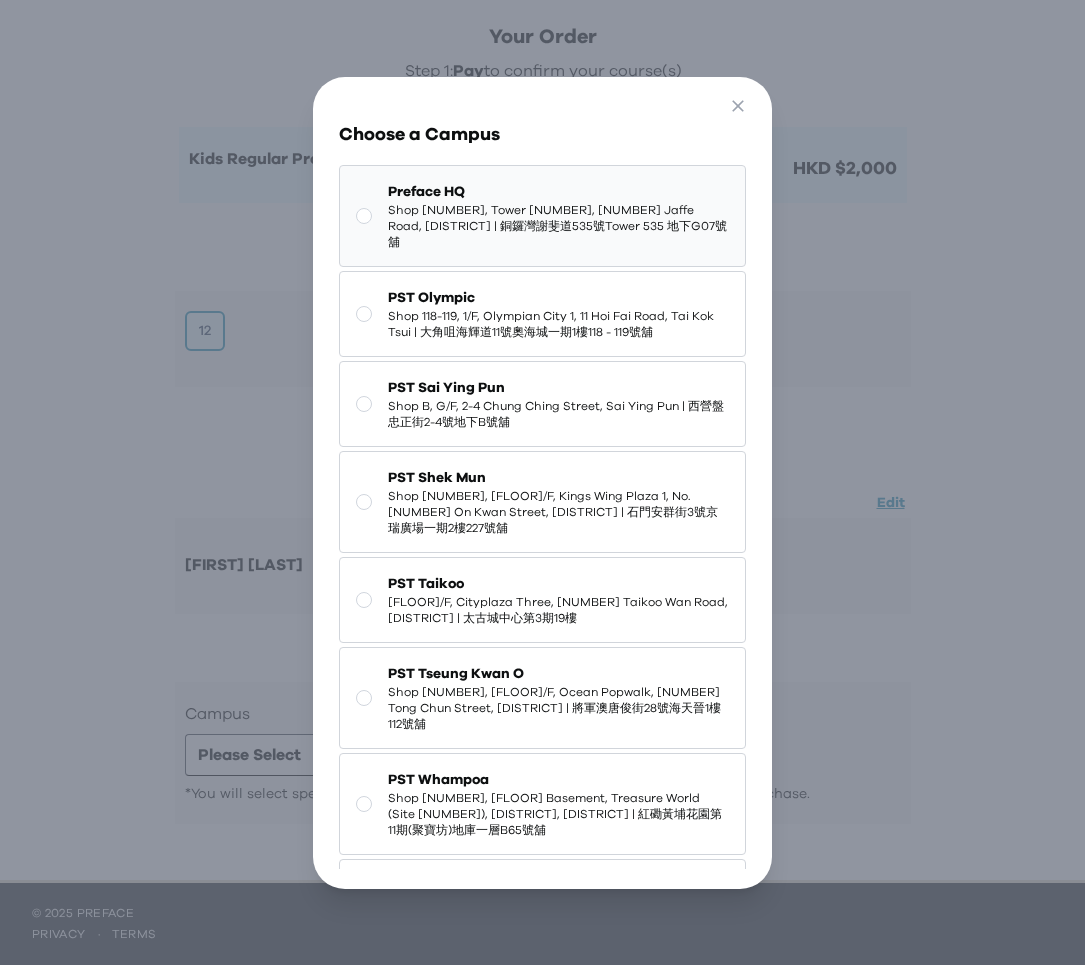 click on "Shop [NUMBER], Tower [NUMBER], [NUMBER] Jaffe Road, [DISTRICT] | 銅鑼灣謝斐道535號Tower 535 地下G07號舖" at bounding box center (558, 226) 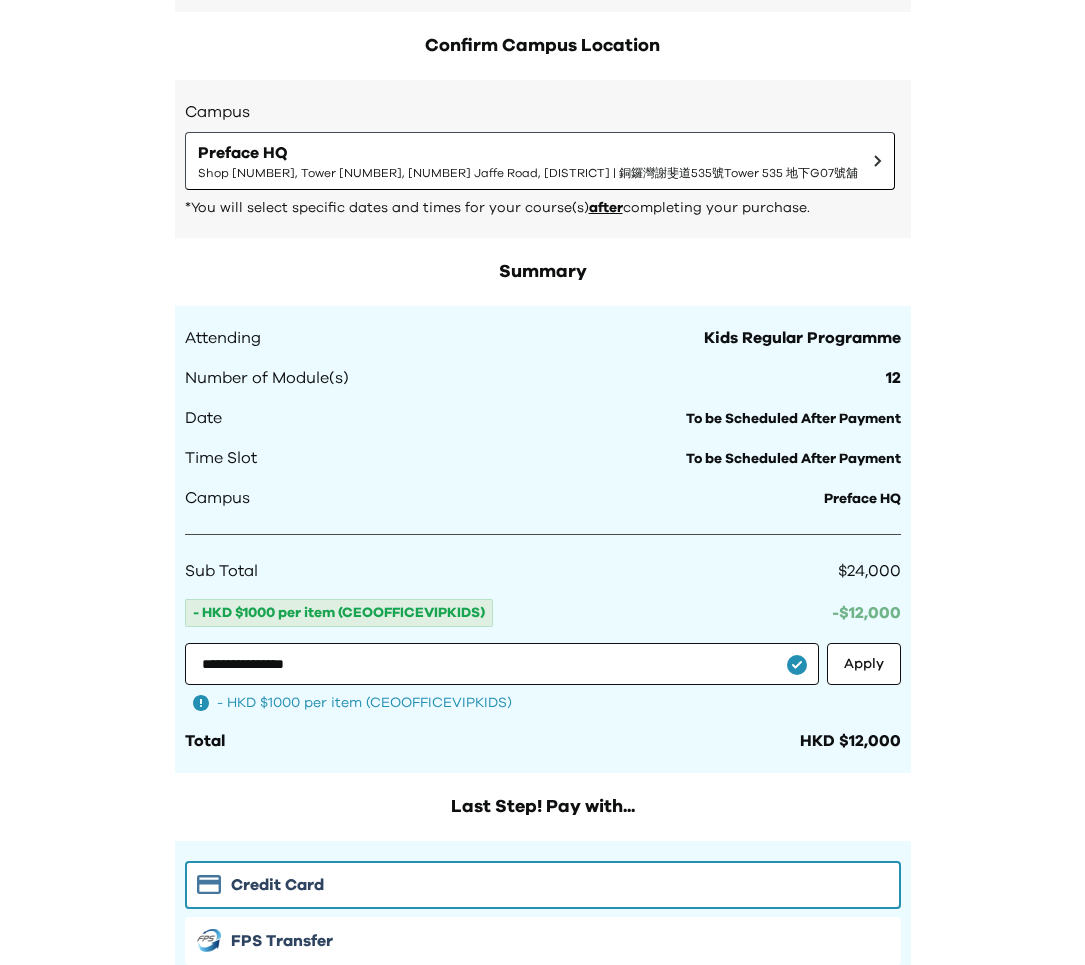 scroll, scrollTop: 1063, scrollLeft: 0, axis: vertical 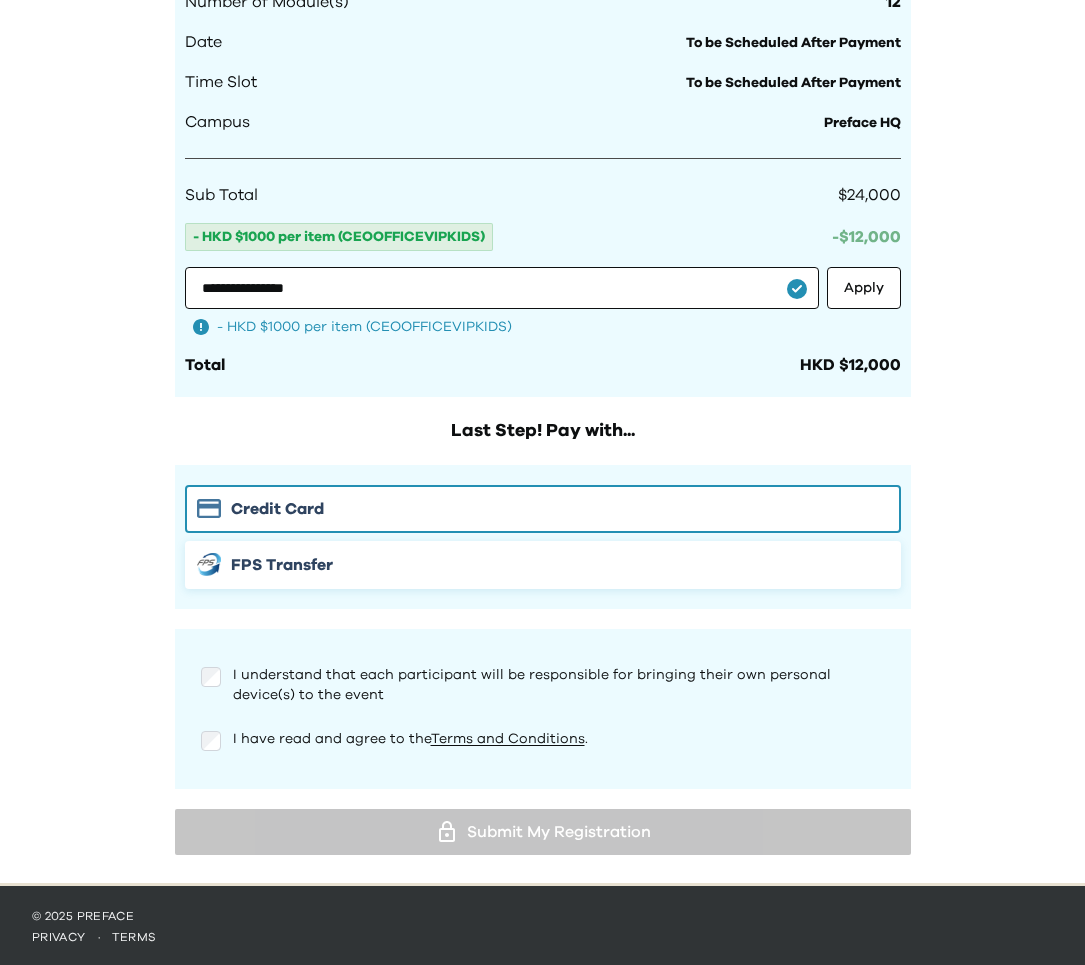 click on "FPS Transfer" at bounding box center (543, 565) 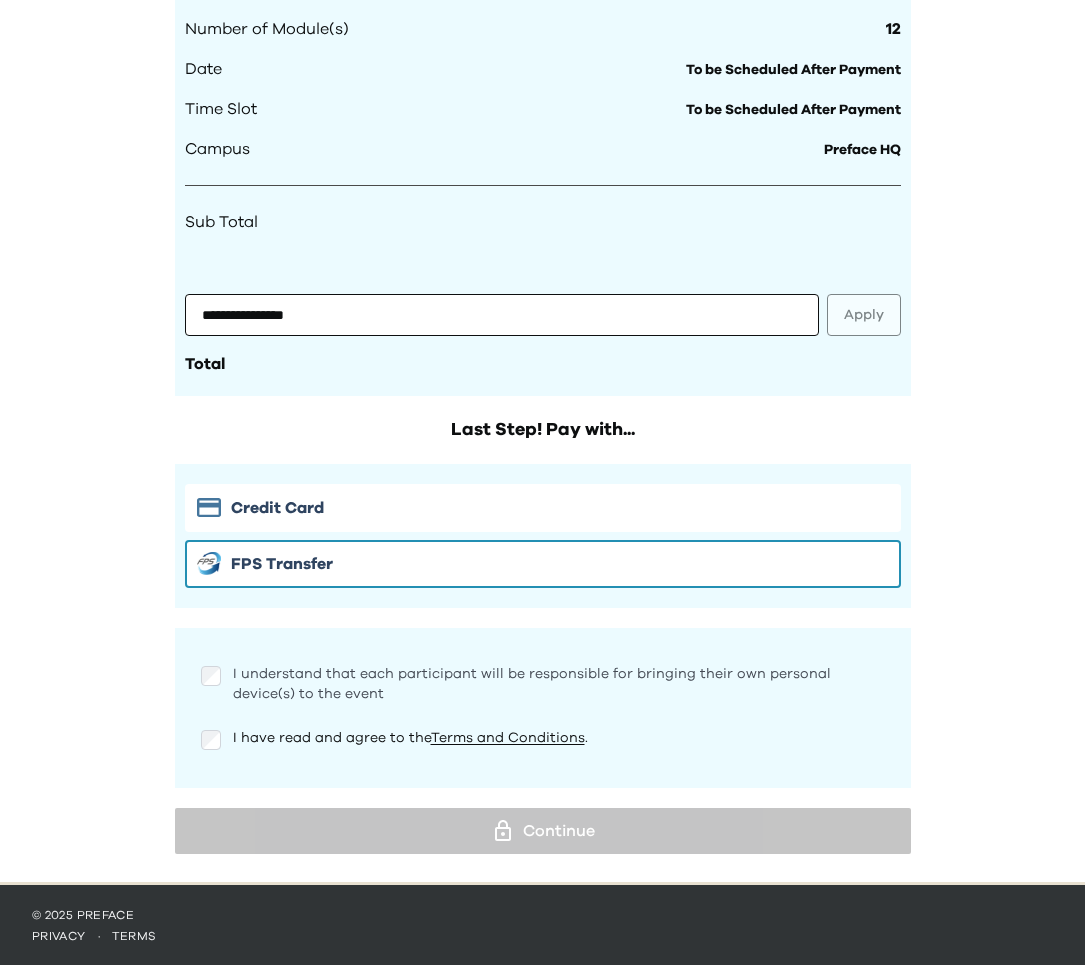 scroll, scrollTop: 1063, scrollLeft: 0, axis: vertical 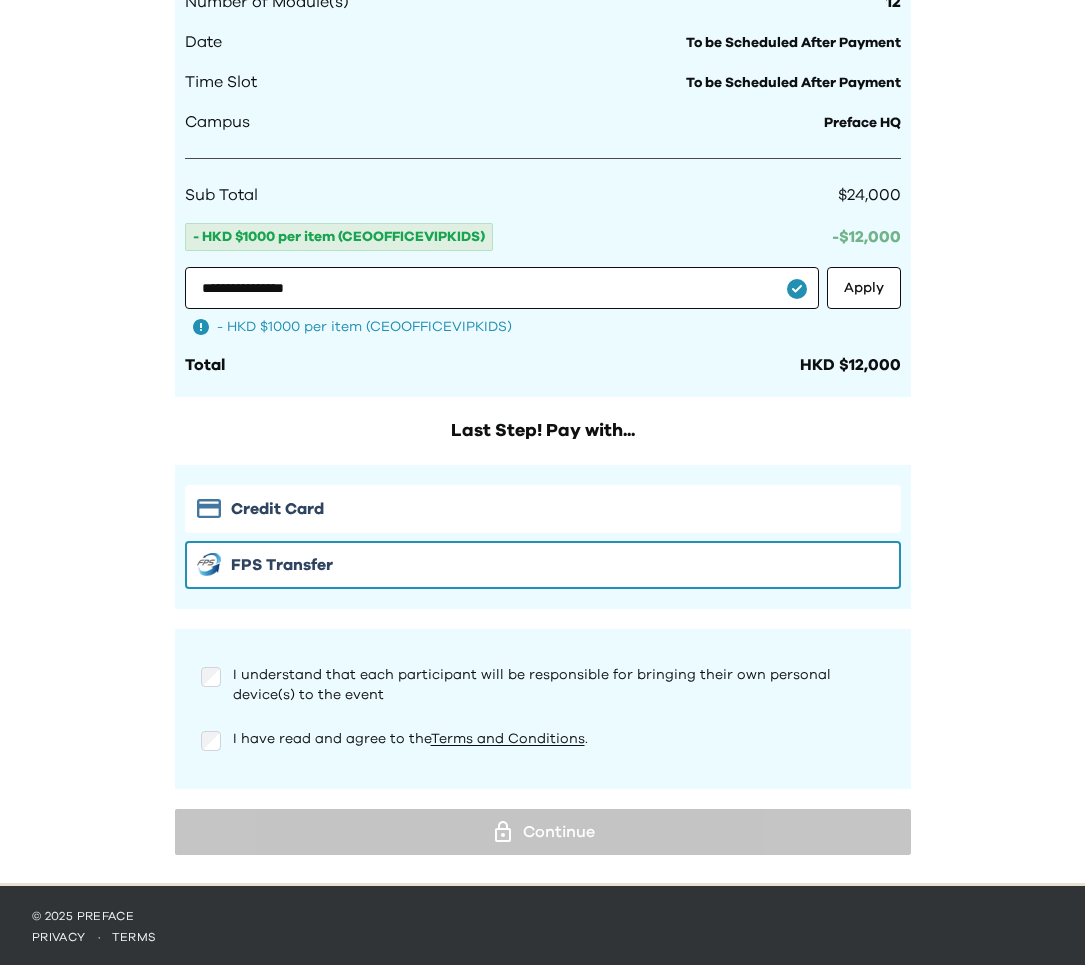 click on "I understand that each participant will be responsible for bringing their own personal device(s) to the event" at bounding box center (543, 685) 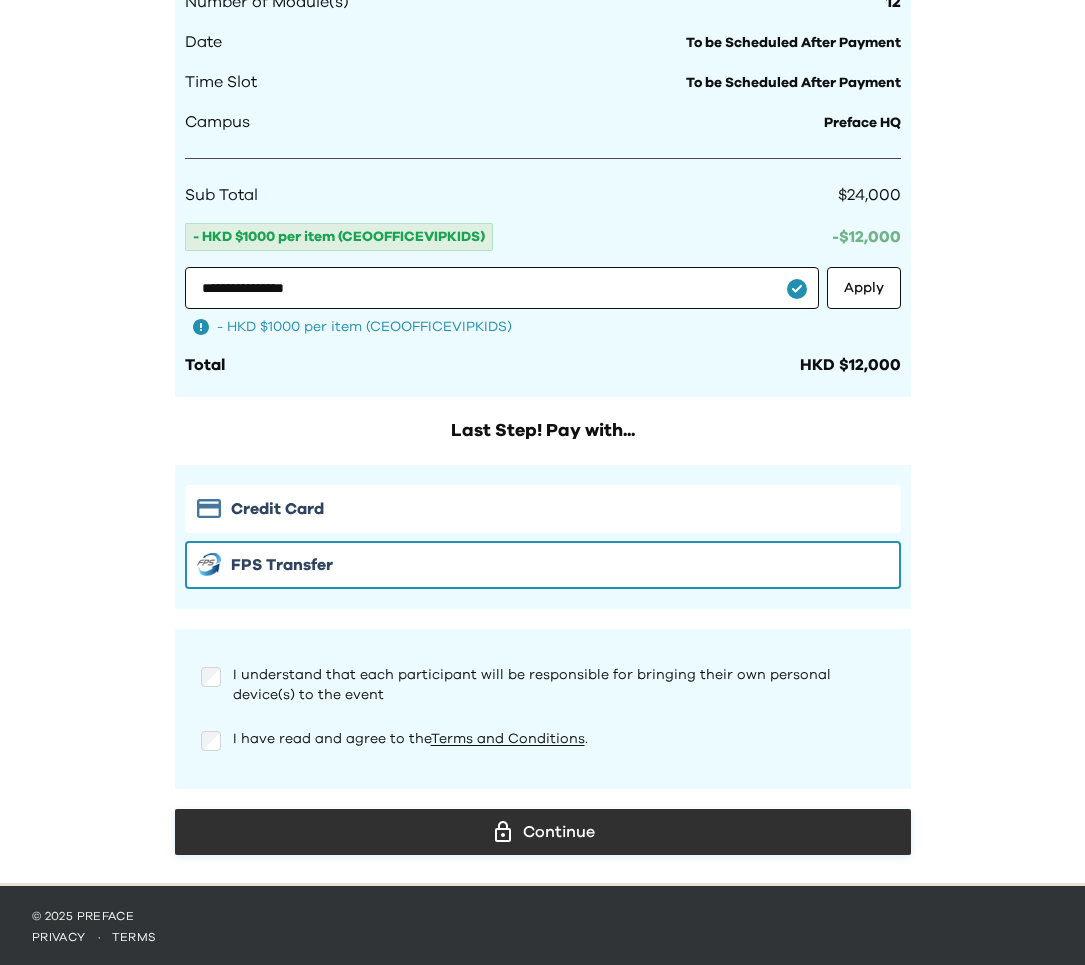 click on "Continue" at bounding box center (543, 832) 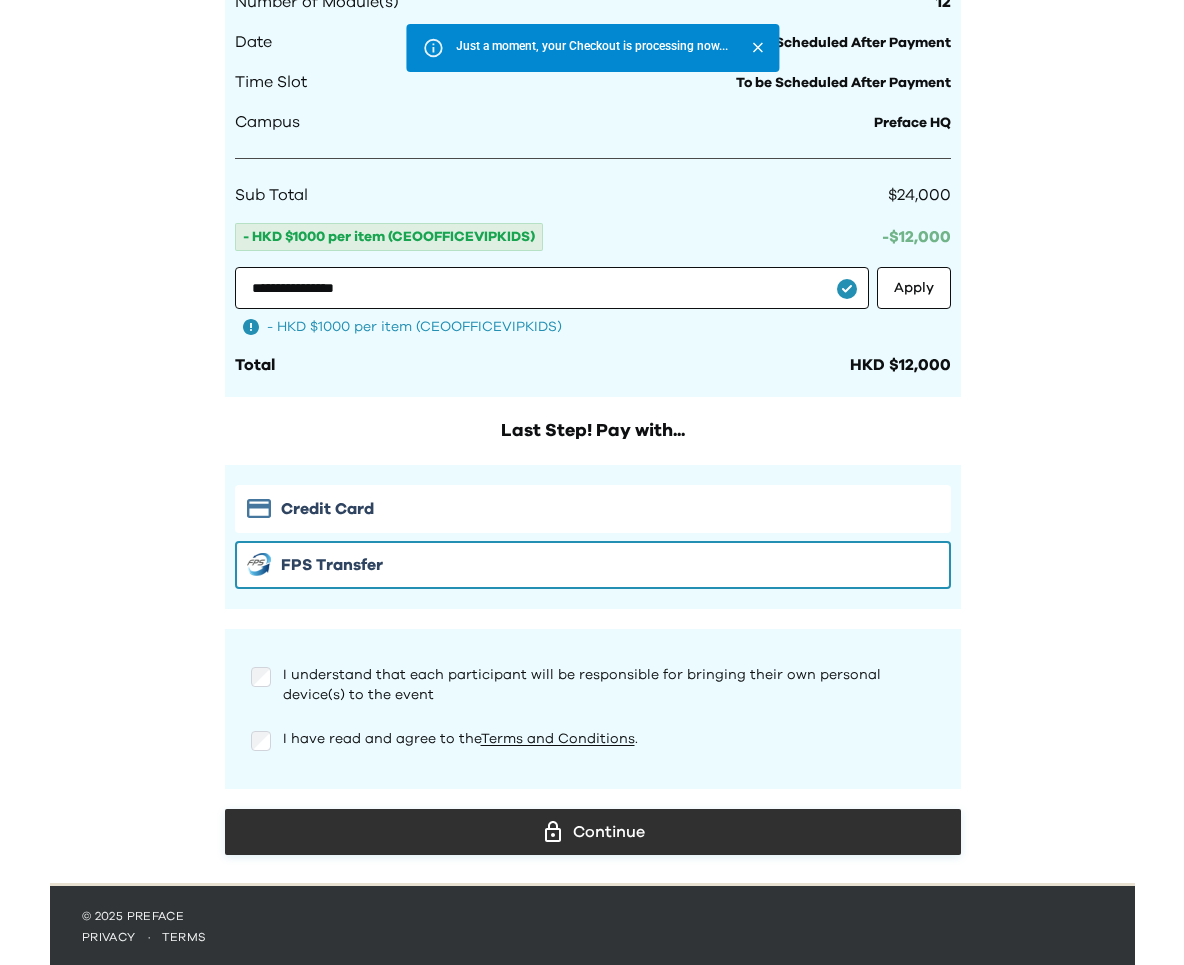 scroll, scrollTop: 0, scrollLeft: 0, axis: both 